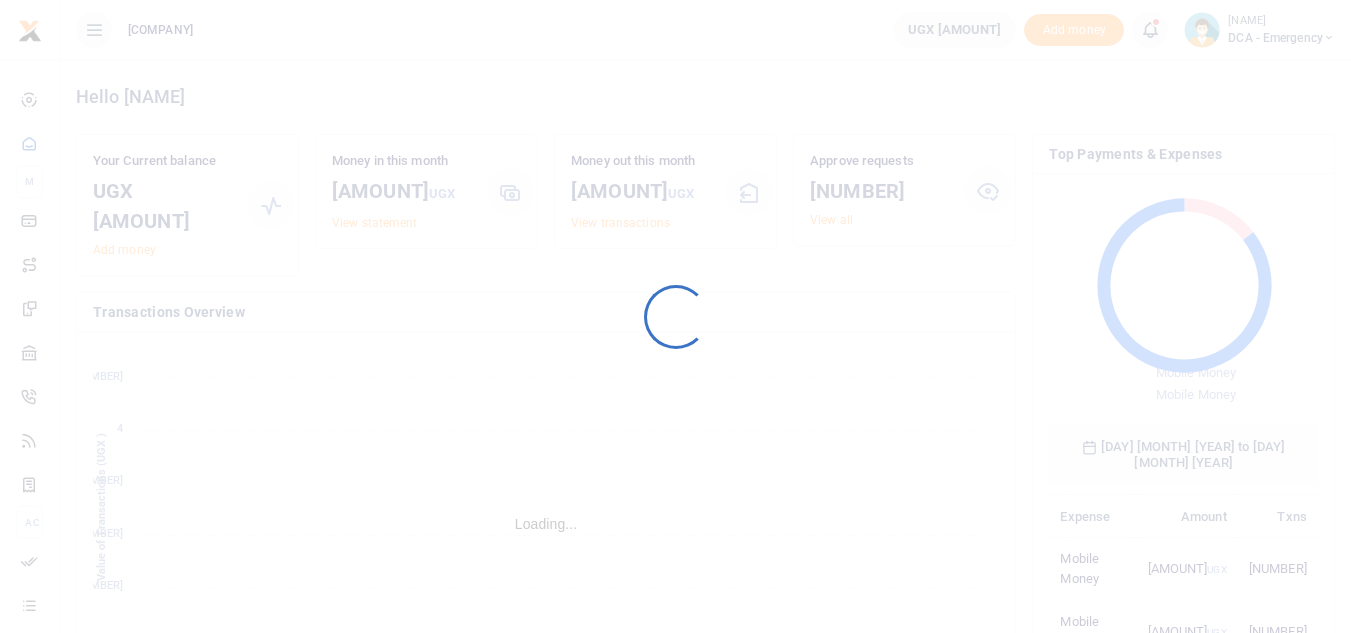 scroll, scrollTop: 0, scrollLeft: 0, axis: both 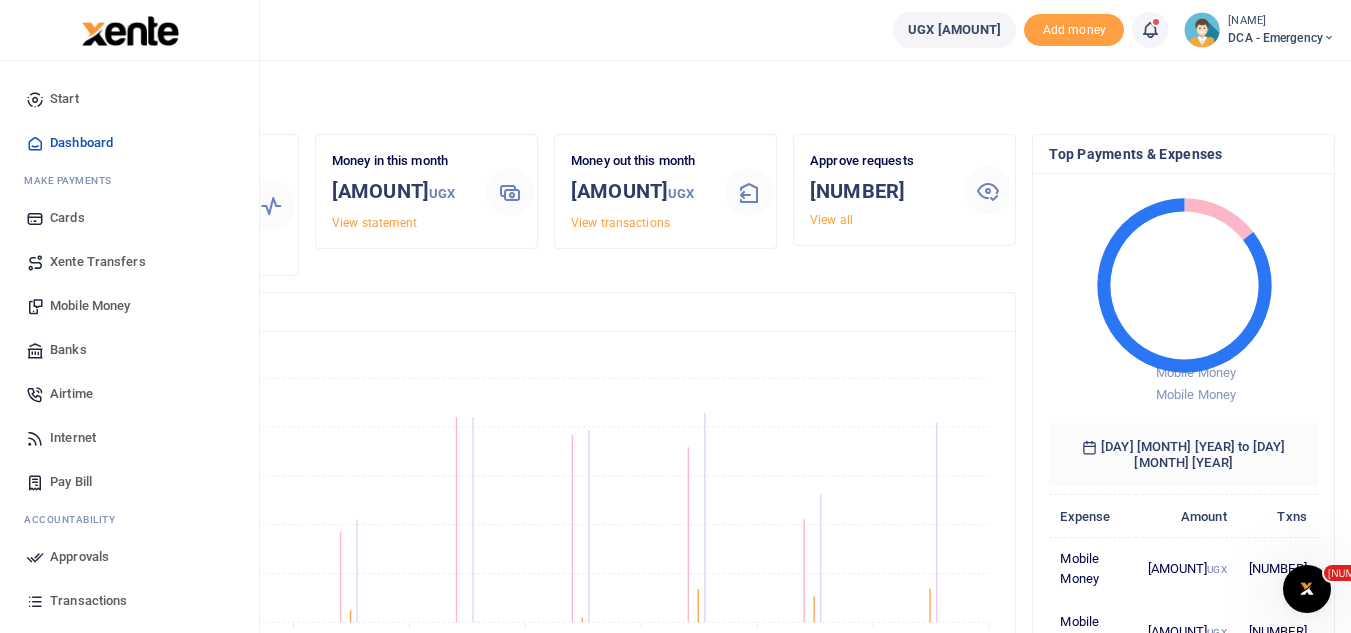 click on "Approvals" at bounding box center [79, 557] 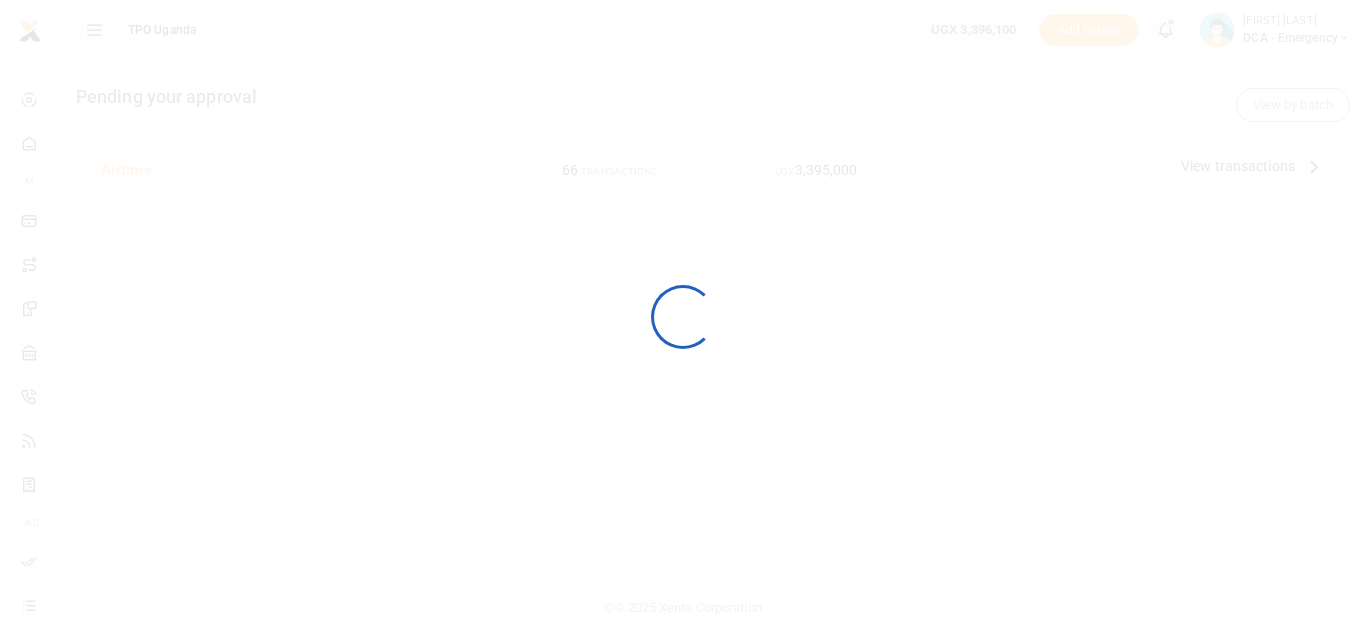 scroll, scrollTop: 0, scrollLeft: 0, axis: both 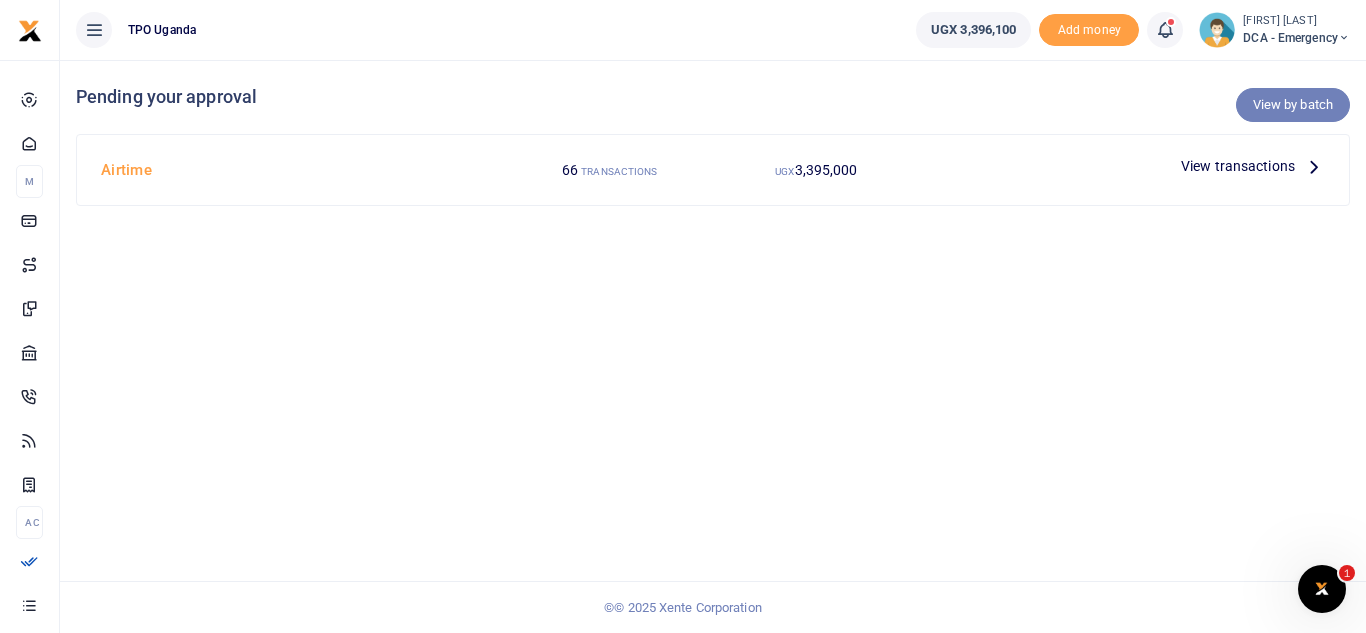 click on "View by batch" at bounding box center (1293, 105) 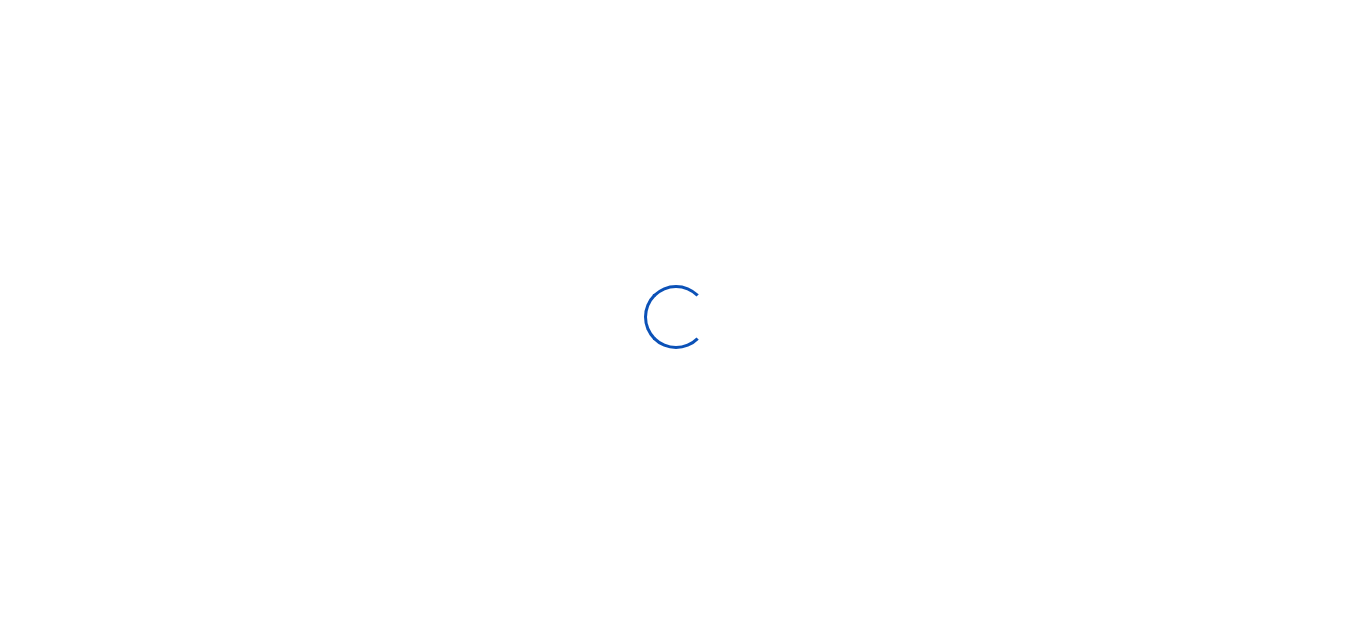 scroll, scrollTop: 0, scrollLeft: 0, axis: both 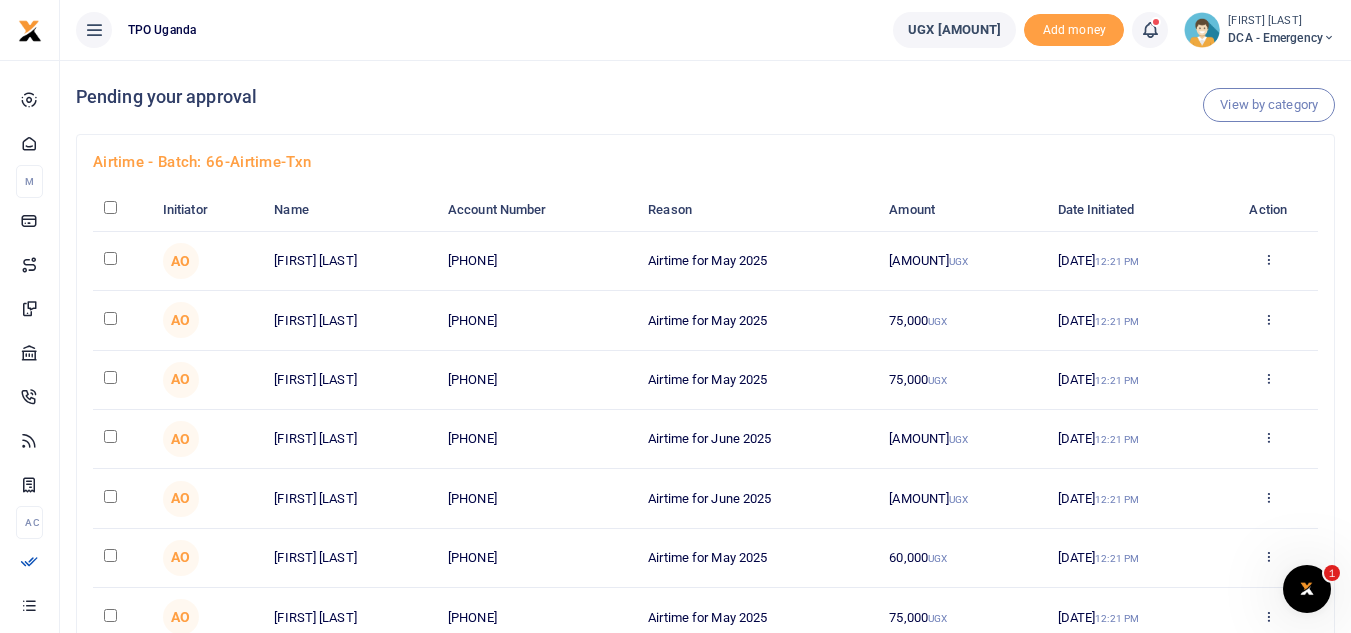 click at bounding box center (110, 207) 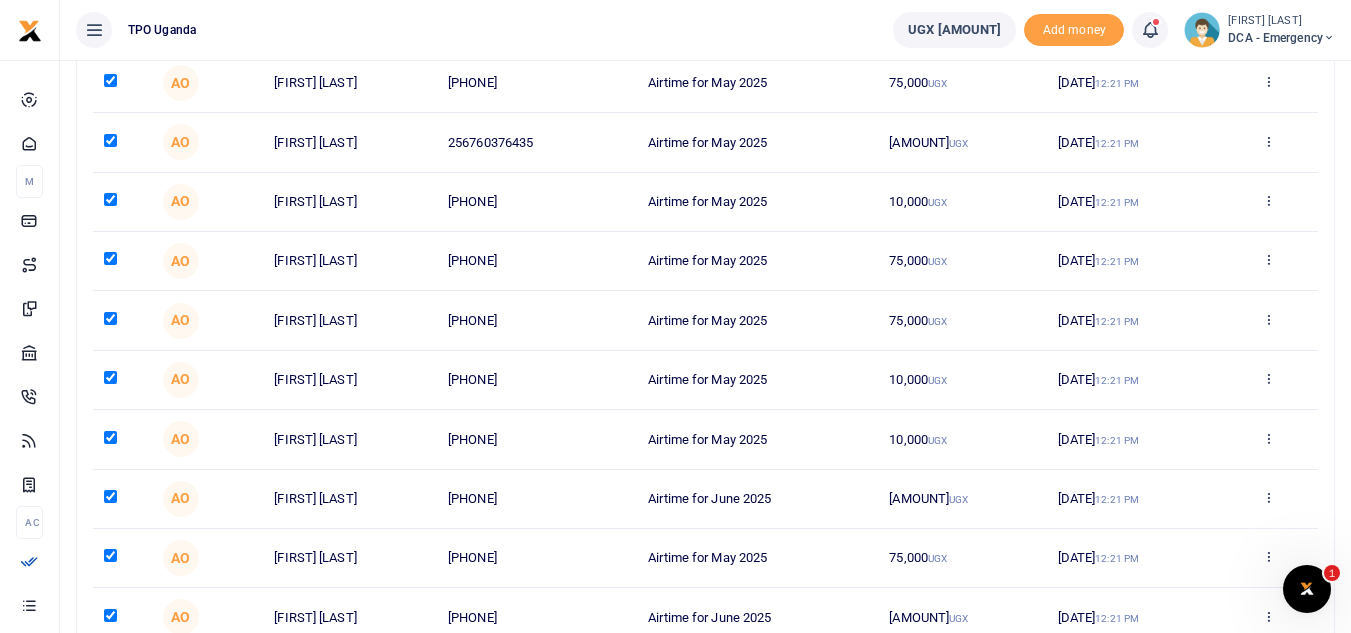 scroll, scrollTop: 3646, scrollLeft: 0, axis: vertical 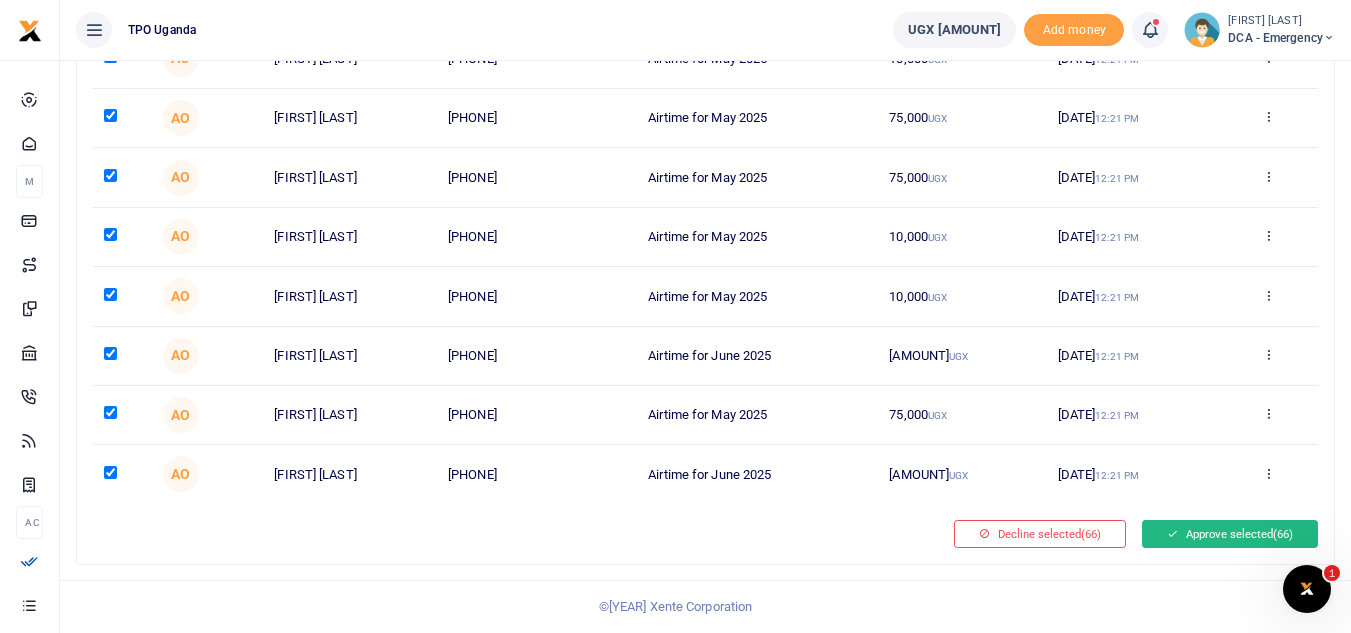 click on "Approve selected  (66)" at bounding box center (1230, 534) 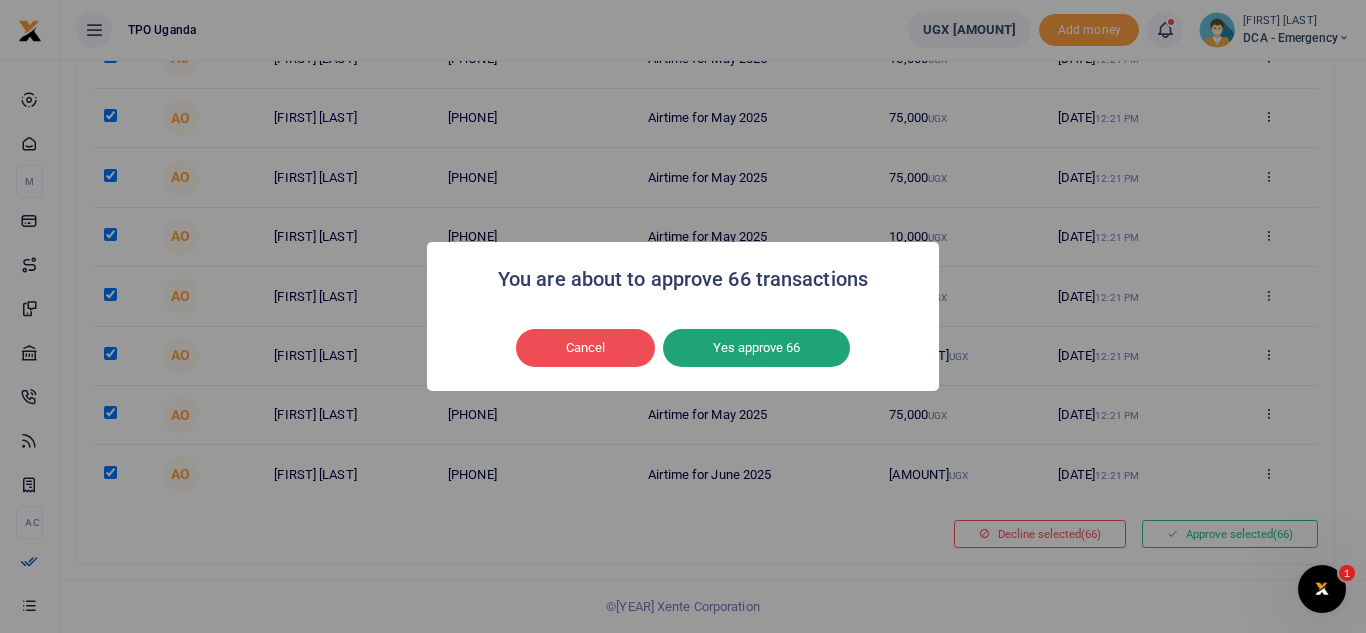 click on "Yes approve 66" at bounding box center (756, 348) 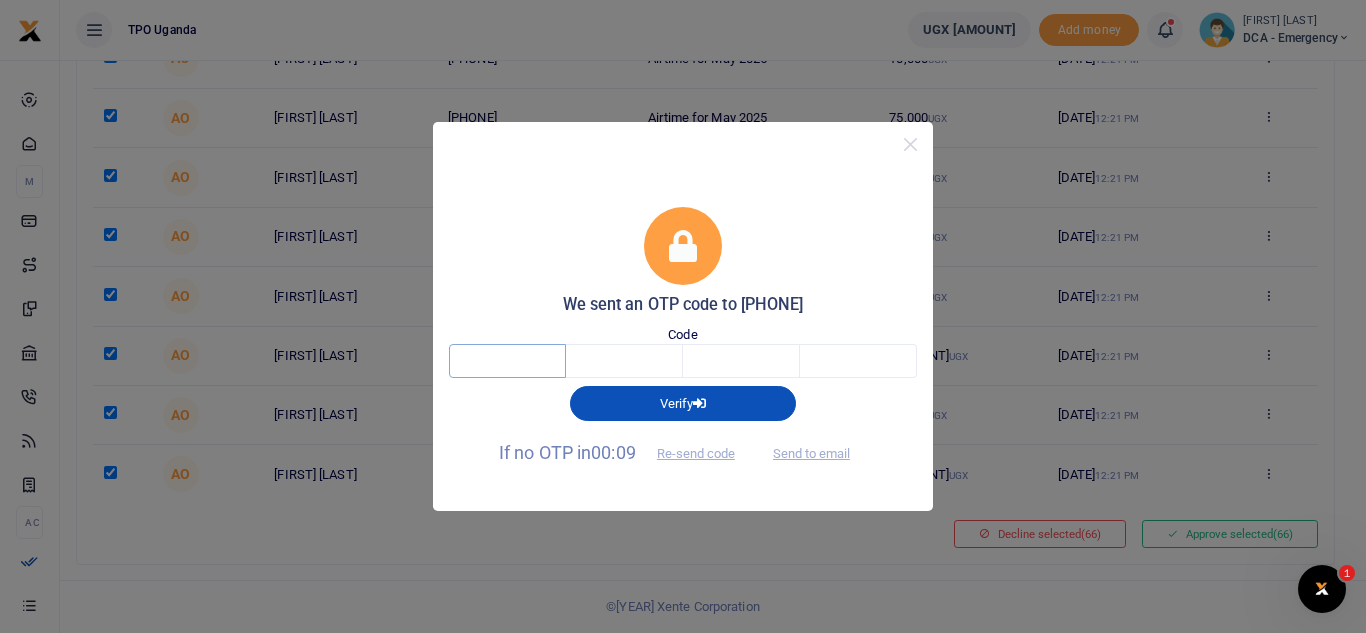 click at bounding box center [507, 361] 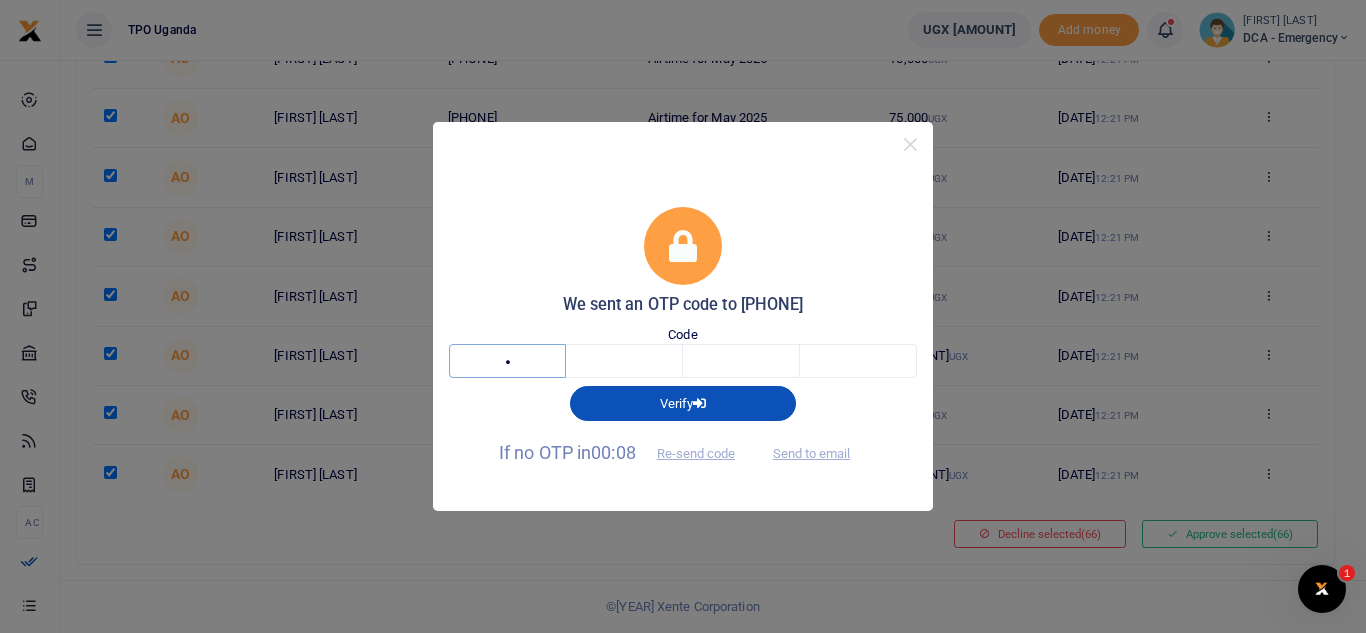 type on "7" 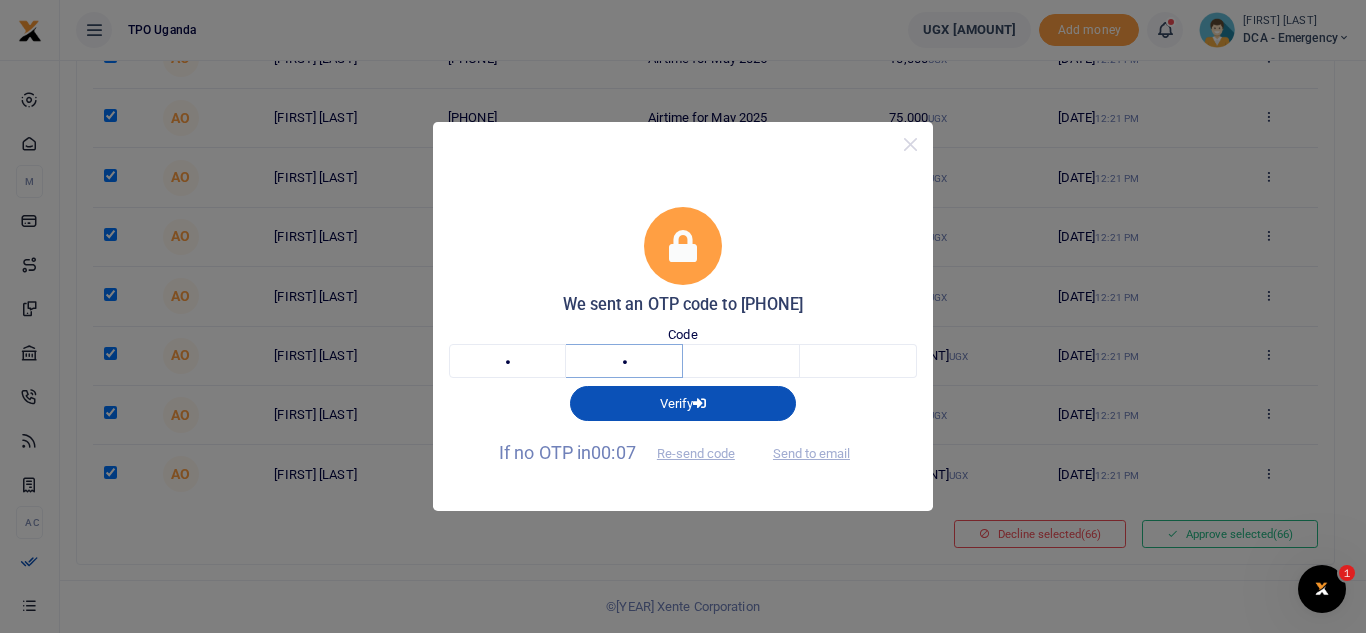 type on "[NUMBER]" 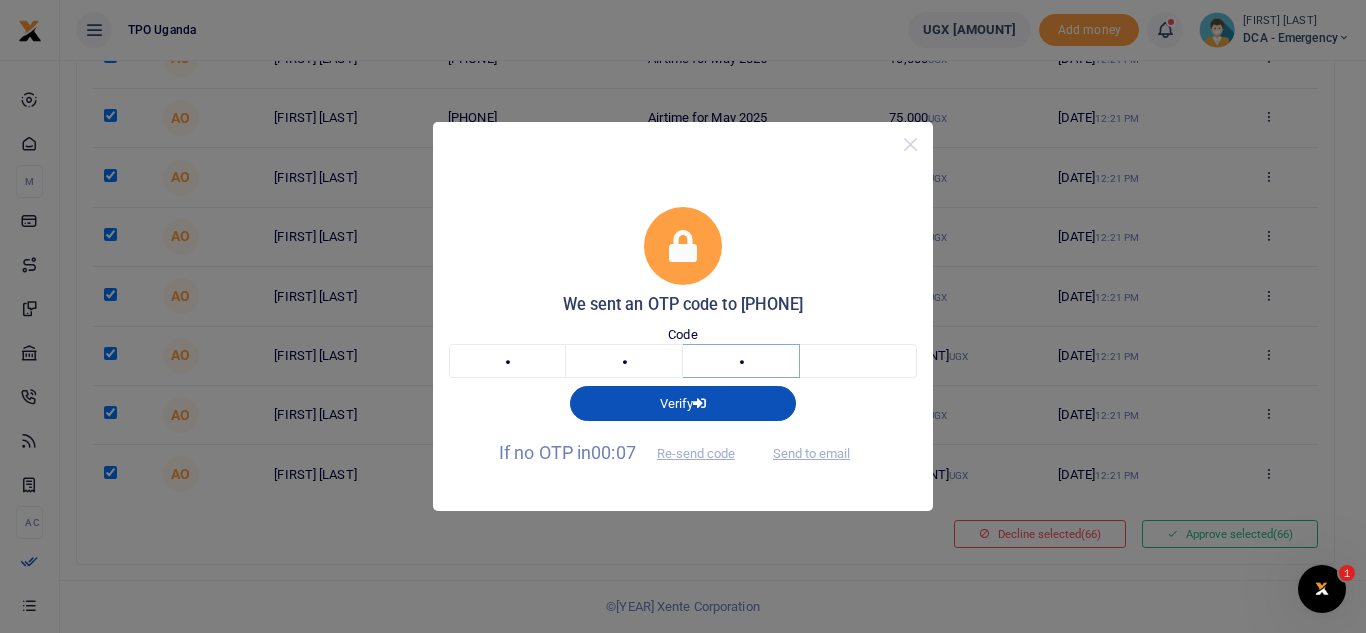 type on "7" 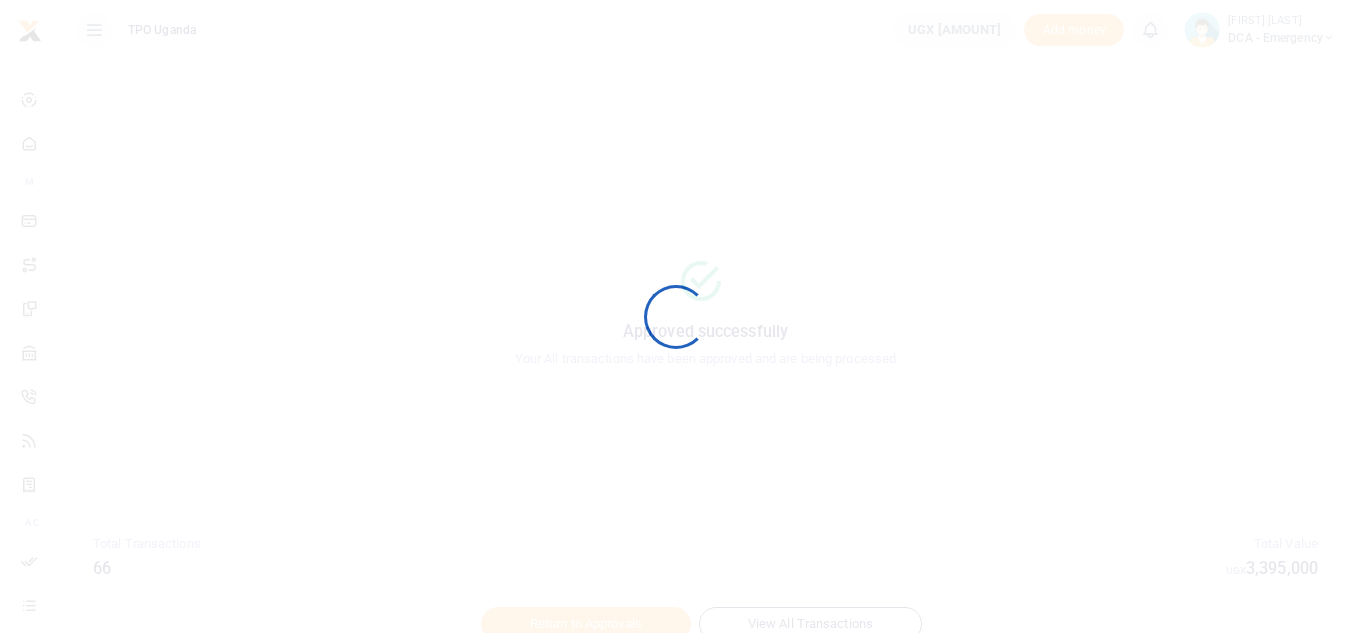 scroll, scrollTop: 0, scrollLeft: 0, axis: both 